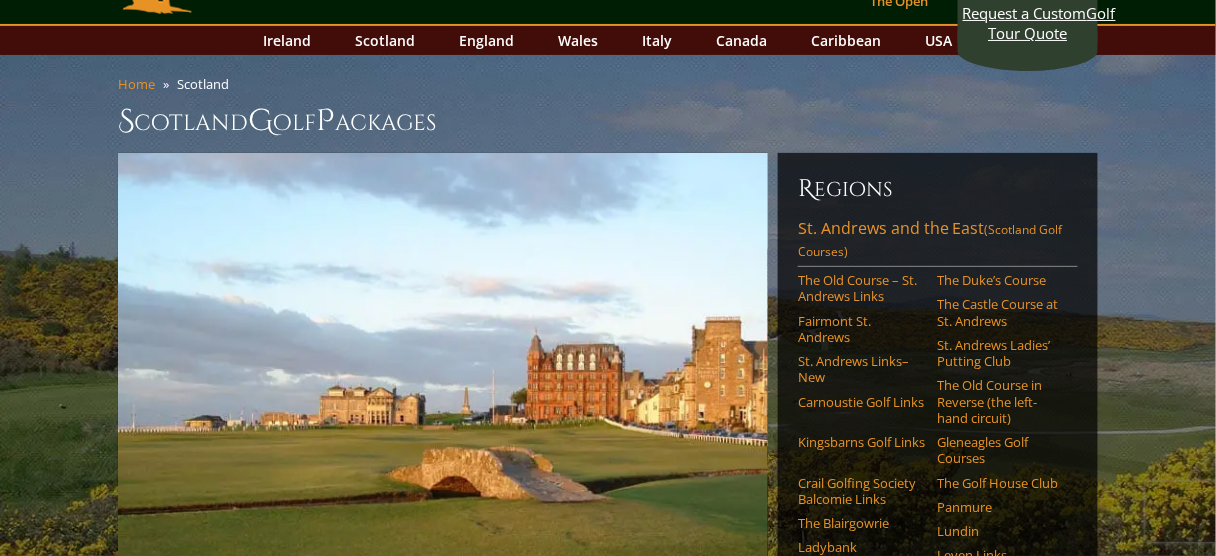 scroll, scrollTop: 72, scrollLeft: 0, axis: vertical 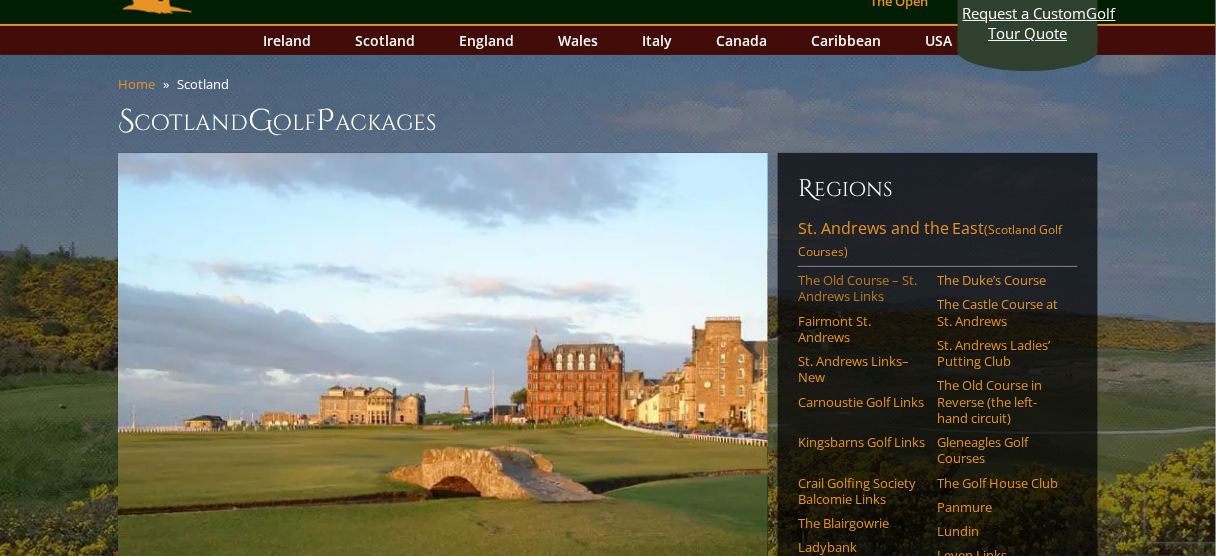 click on "The Old Course – St. Andrews Links" at bounding box center (861, 288) 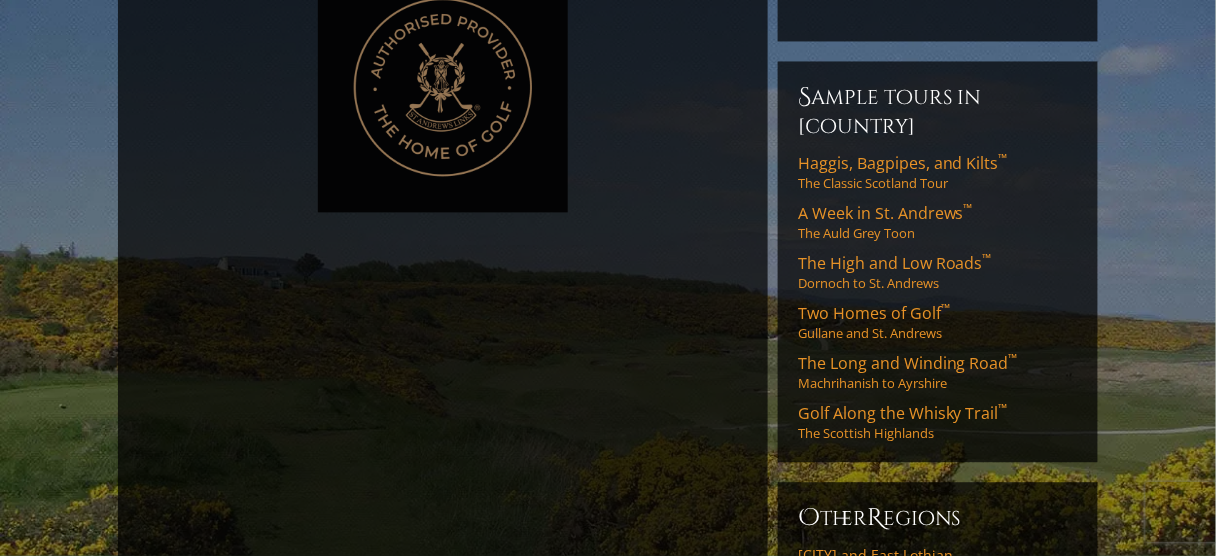 scroll, scrollTop: 993, scrollLeft: 0, axis: vertical 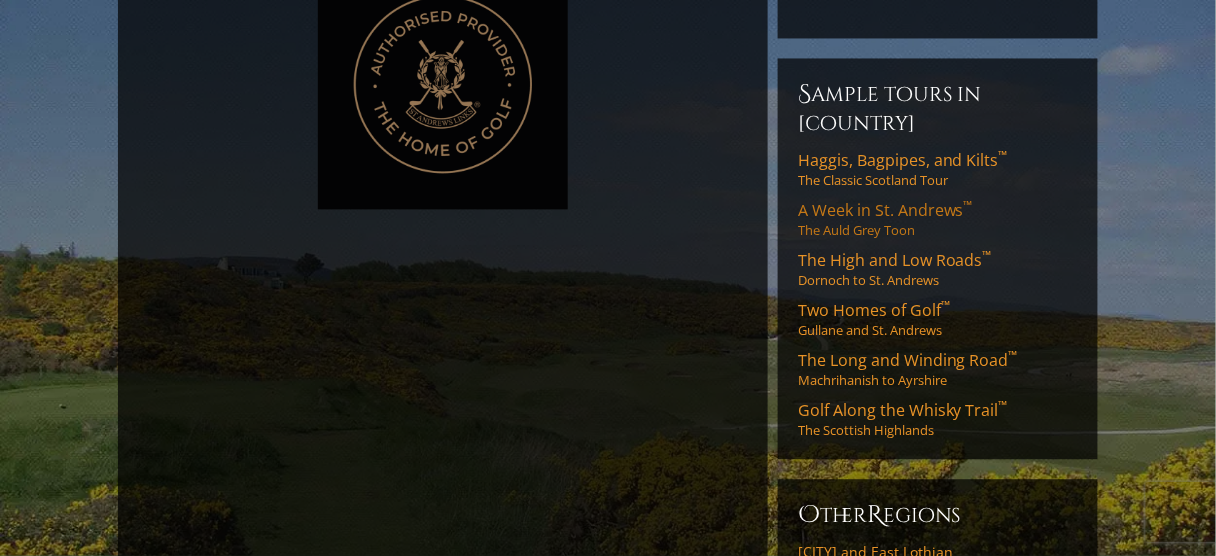 click on "A Week in St. Andrews ™" at bounding box center (885, 210) 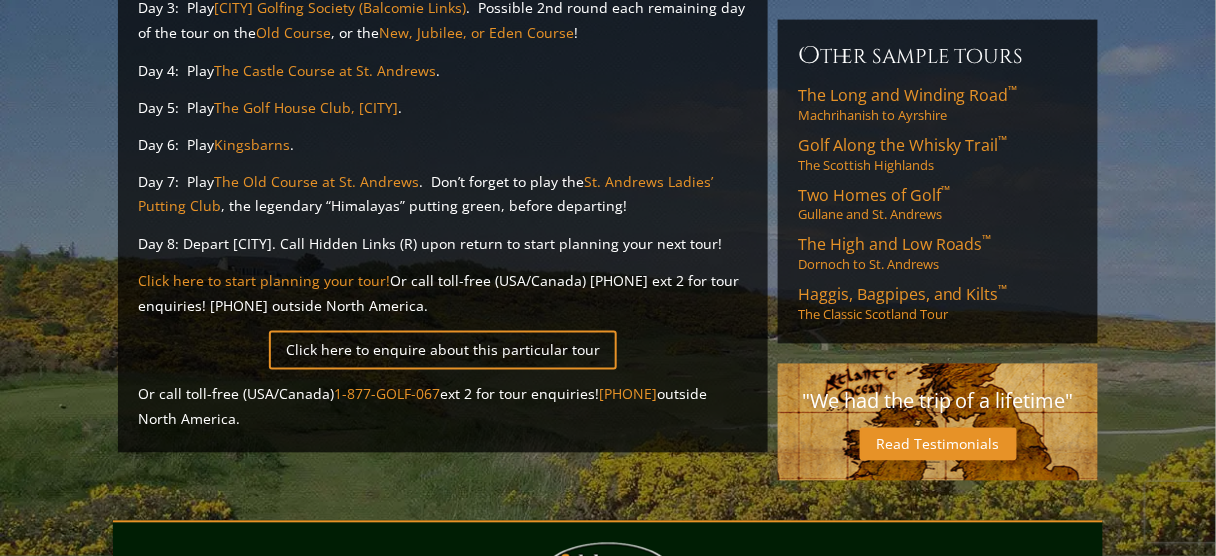 scroll, scrollTop: 752, scrollLeft: 0, axis: vertical 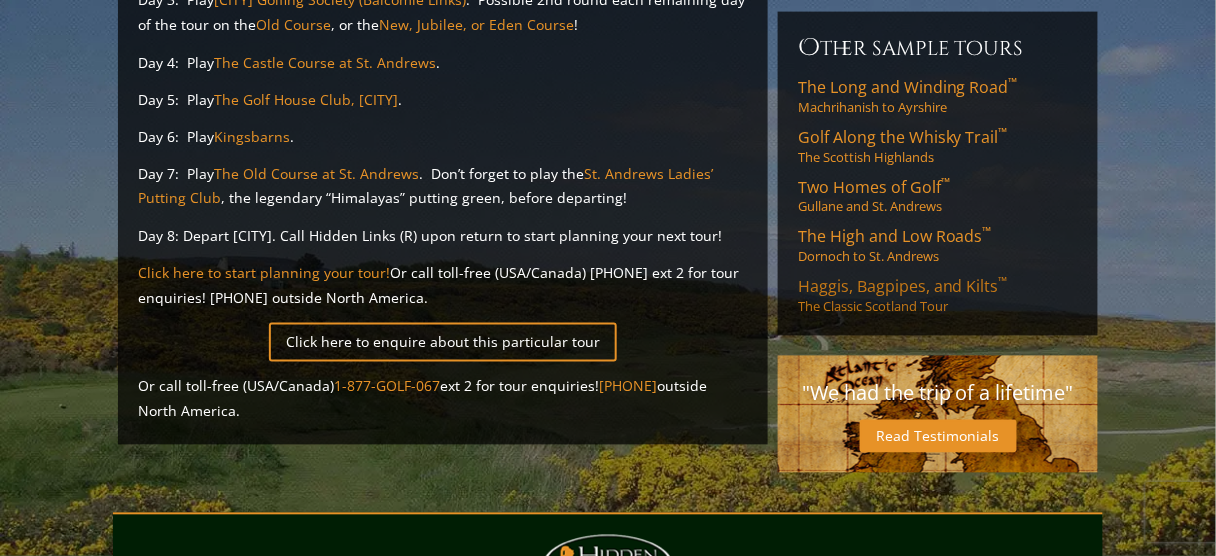 click on "Haggis, Bagpipes, and Kilts ™ The Classic Scotland Tour" at bounding box center (938, 296) 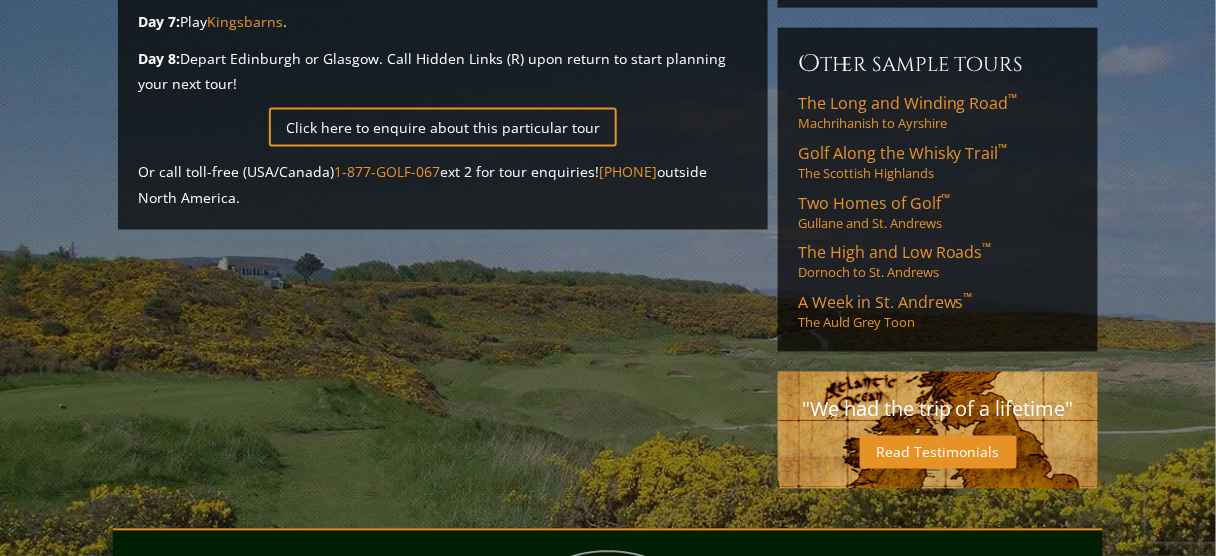 scroll, scrollTop: 702, scrollLeft: 0, axis: vertical 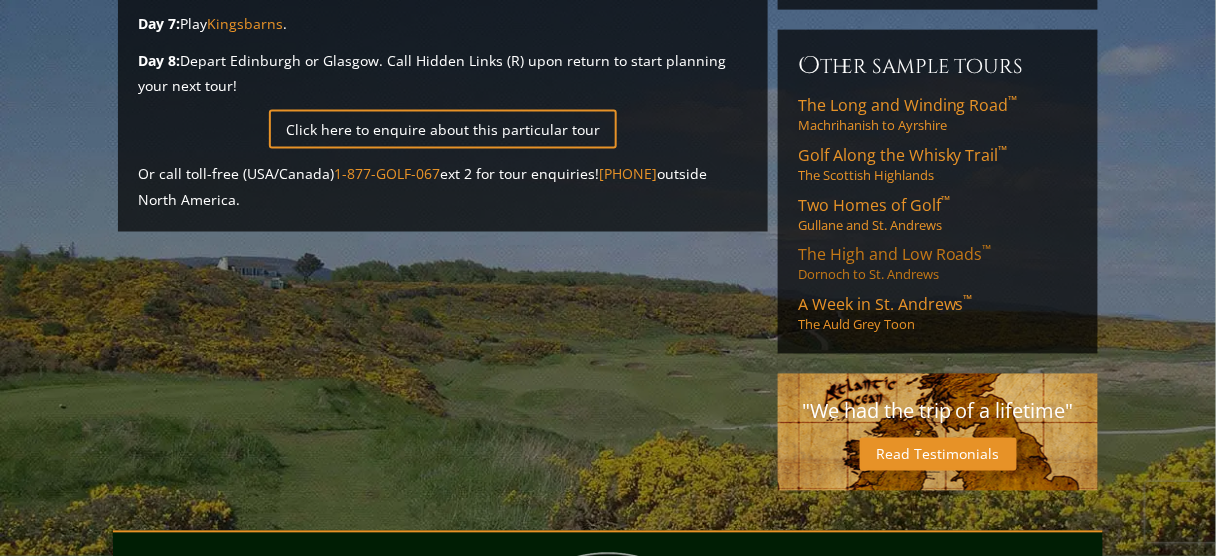 click on "The High and Low Roads ™ Dornoch to St. Andrews" at bounding box center (938, 264) 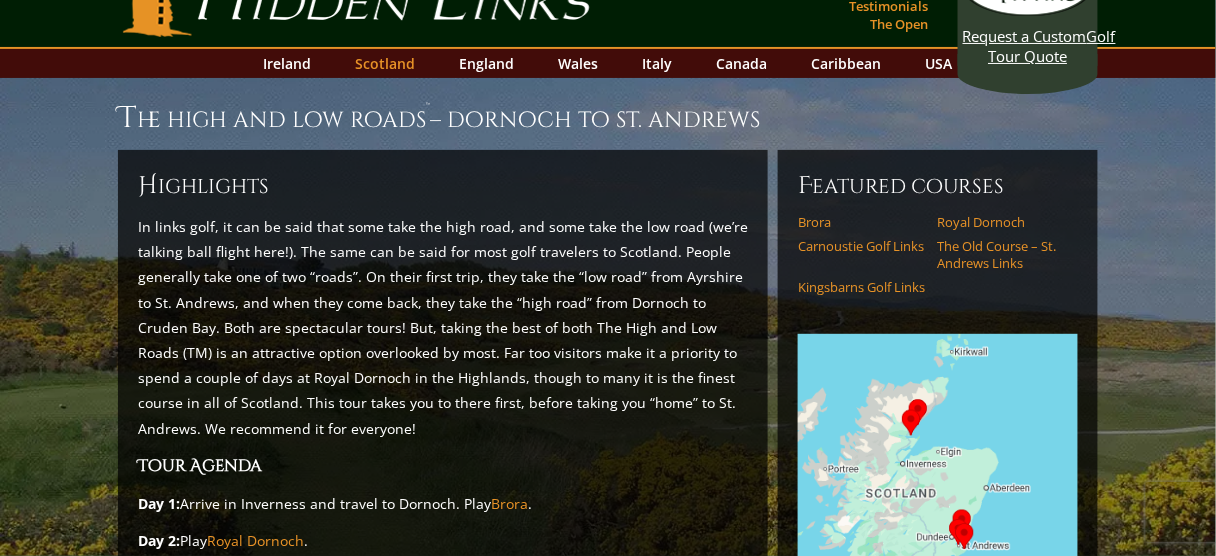 scroll, scrollTop: 0, scrollLeft: 0, axis: both 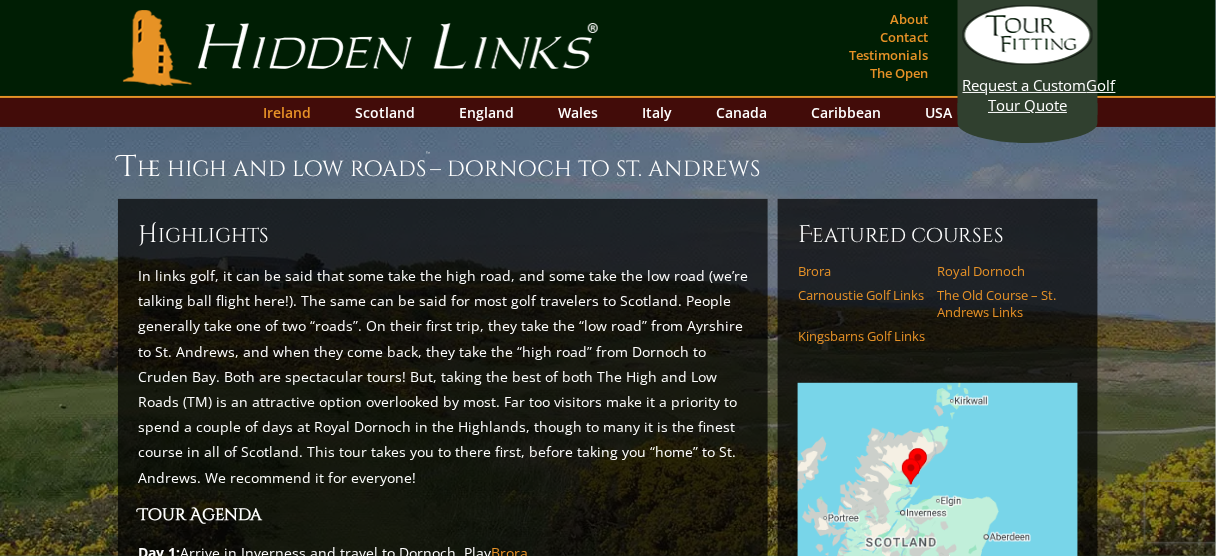 click on "Ireland" at bounding box center [288, 112] 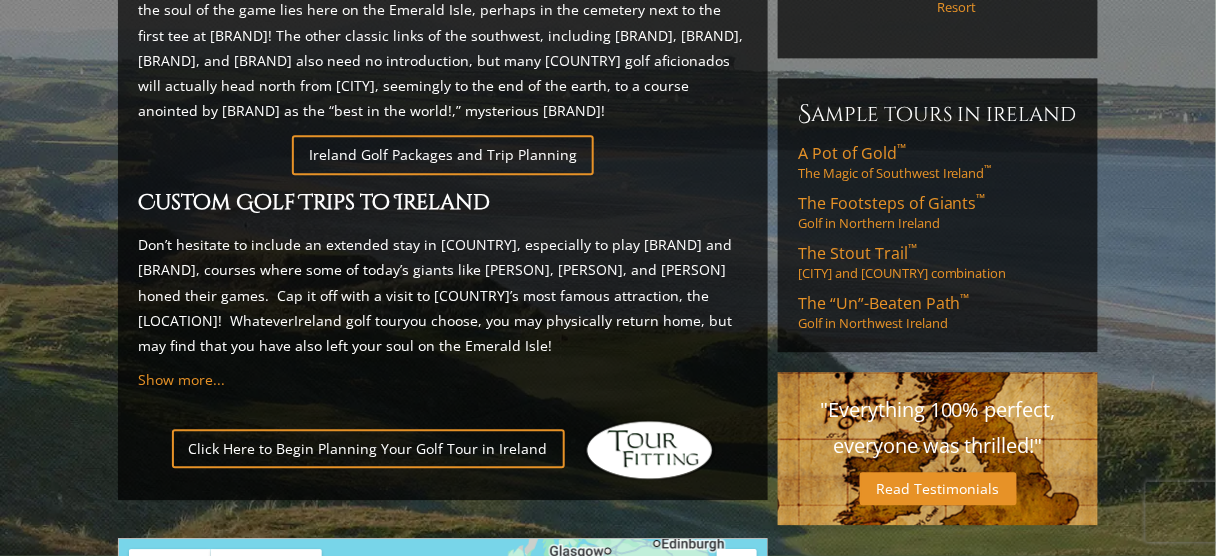 scroll, scrollTop: 1140, scrollLeft: 0, axis: vertical 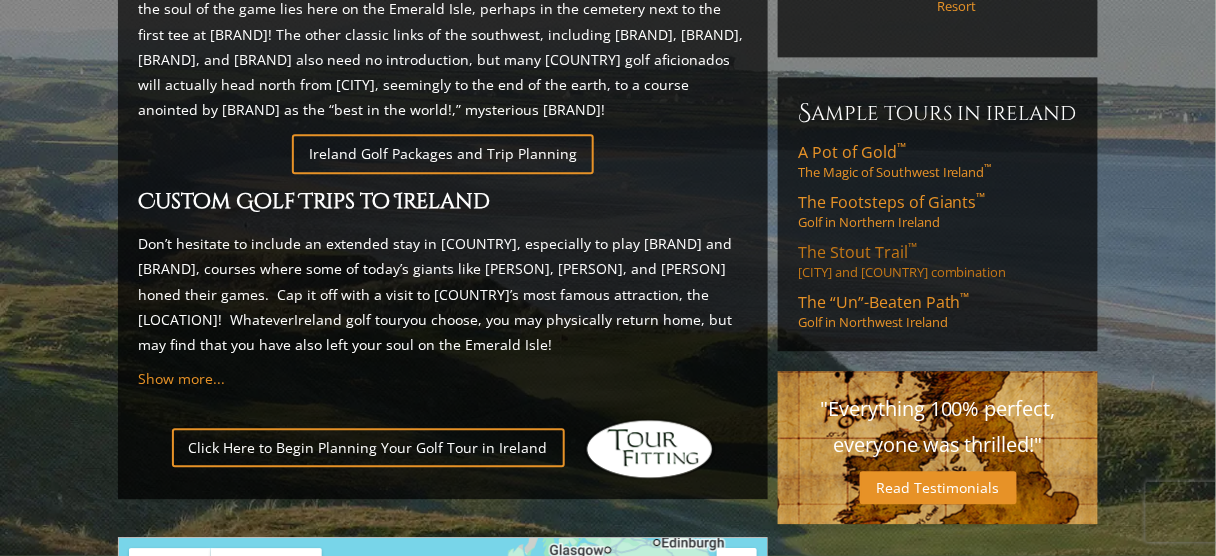 click on "The Stout Trail ™ Dublin and Northern Ireland combination" at bounding box center (938, 261) 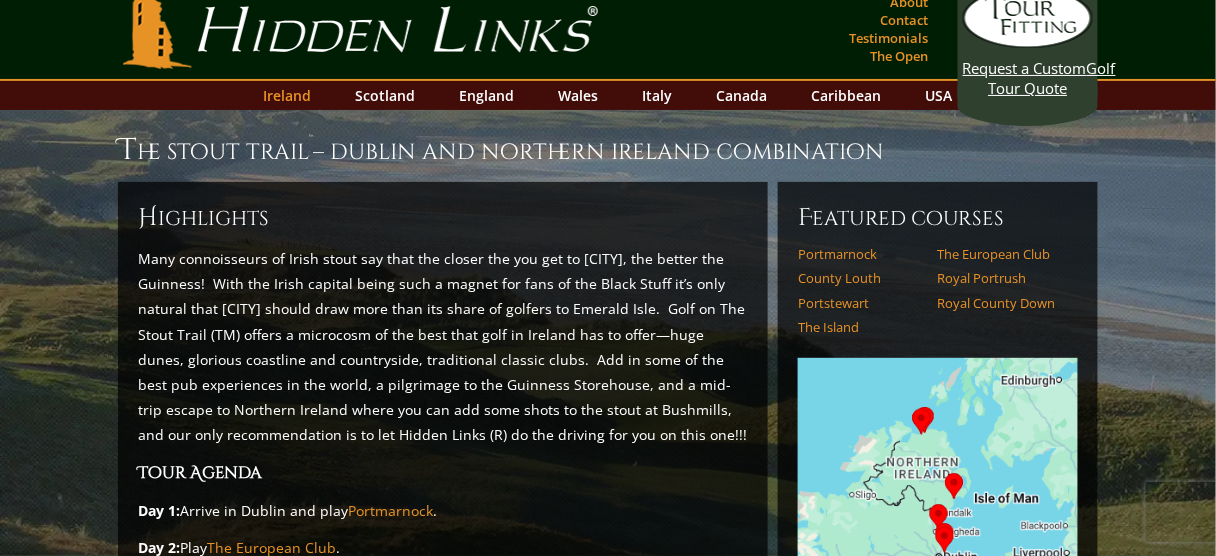 scroll, scrollTop: 0, scrollLeft: 0, axis: both 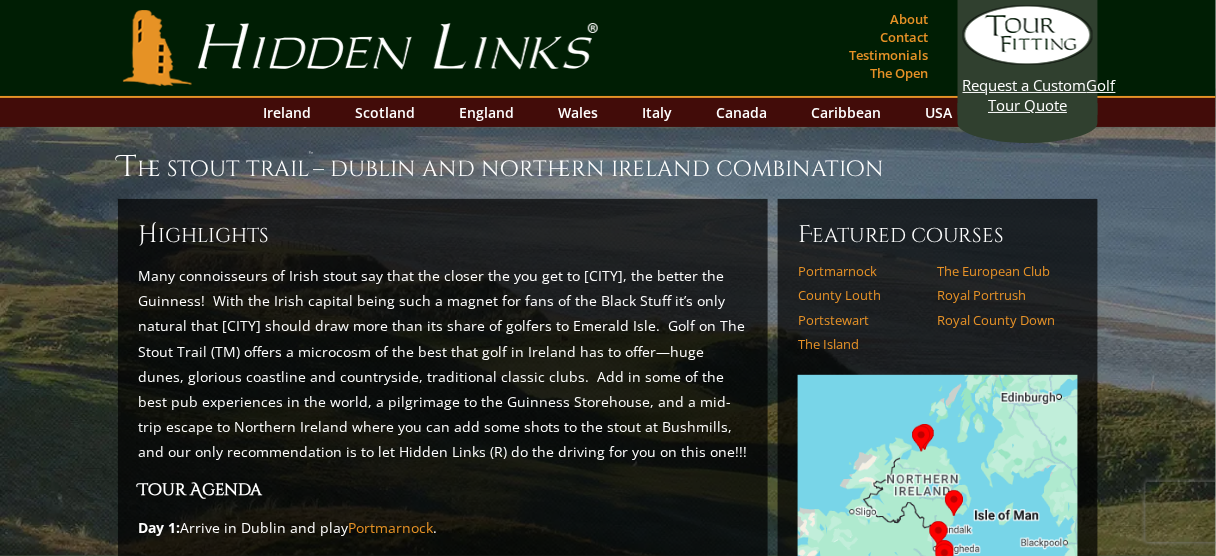 click on "The Stout Trail ™  – Dublin and Northern Ireland combination
H ighlights
Many connoisseurs of Irish stout say that the closer the you get to Dublin, the better the Guinness!  With the Irish capital being such a magnet for fans of the Black Stuff it’s only natural that Dublin should draw more than its share of golfers to Emerald Isle.  Golf on The Stout Trail (TM) offers a microcosm of the best that golf in Ireland has to offer—huge dunes, glorious coastline and countryside, traditional classic clubs.  Add in some of the best pub experiences in the world, a pilgrimage to the Guinness Storehouse, and a mid-trip escape to Northern Ireland where you can add some shots to the stout at Bushmills, and our only recommendation is to let Hidden Links (R) do the driving for you on this one!!!
Tour Agenda
Day 1:  Arrive in Dublin and play  Portmarnock .
Day 2:  Play  The European Club .
Day 3:  Play
Day 4:" at bounding box center (608, 613) 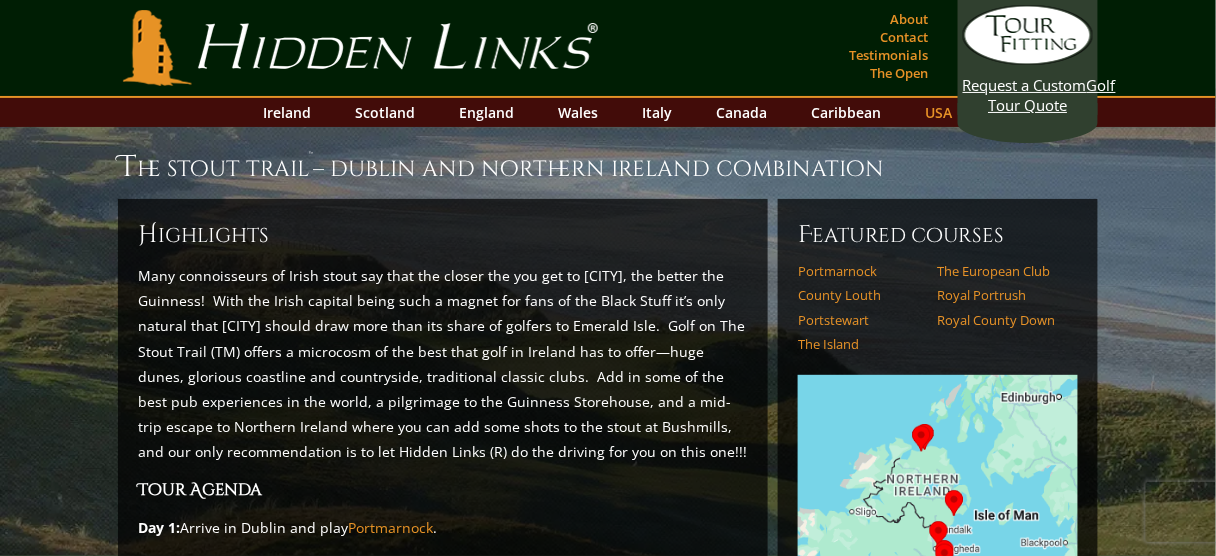 click on "USA" at bounding box center [939, 112] 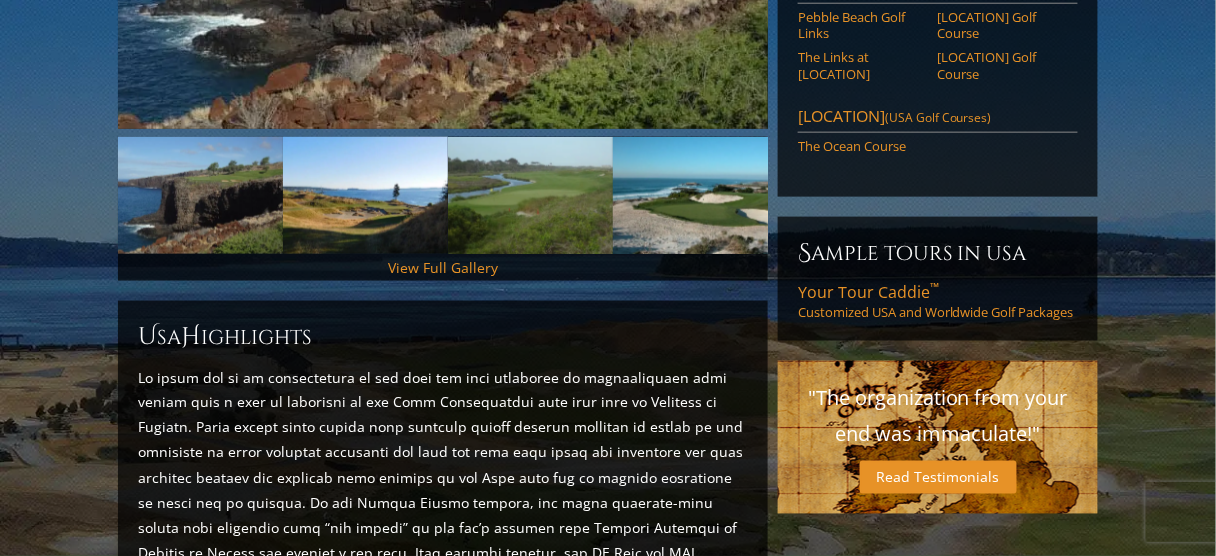scroll, scrollTop: 559, scrollLeft: 0, axis: vertical 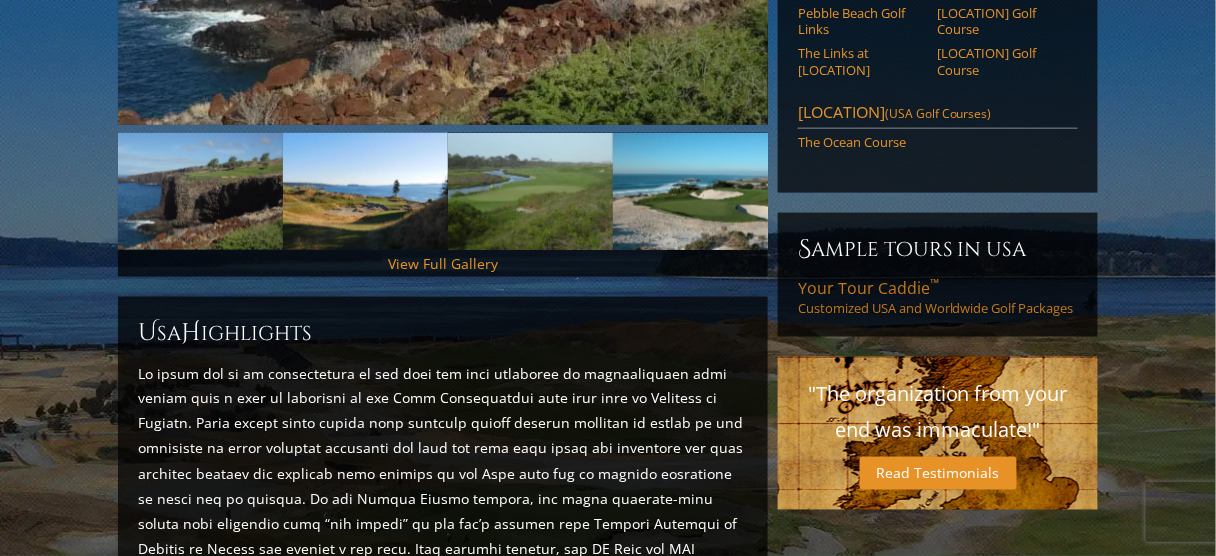 click on "Your Tour Caddie ™ Customized USA and Worldwide Golf Packages" at bounding box center (938, 297) 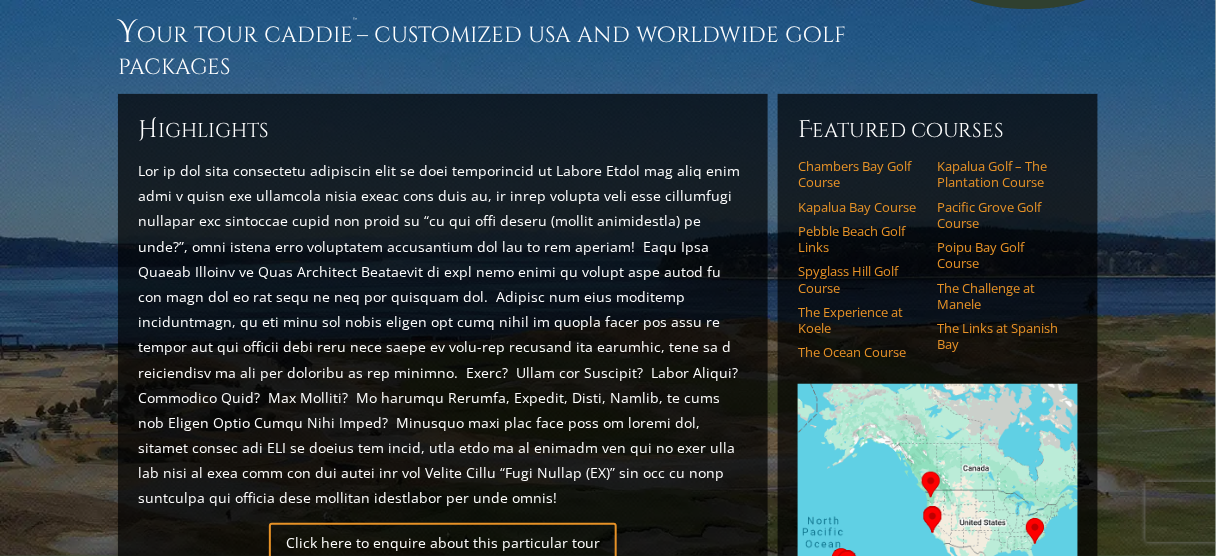 scroll, scrollTop: 133, scrollLeft: 0, axis: vertical 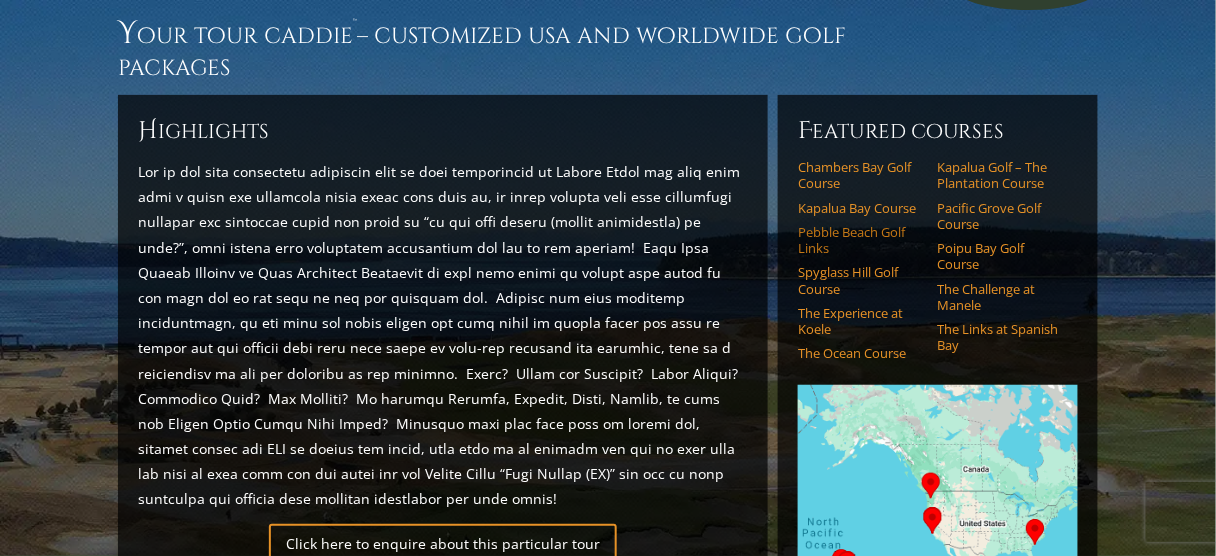 click on "Pebble Beach Golf Links" at bounding box center (861, 240) 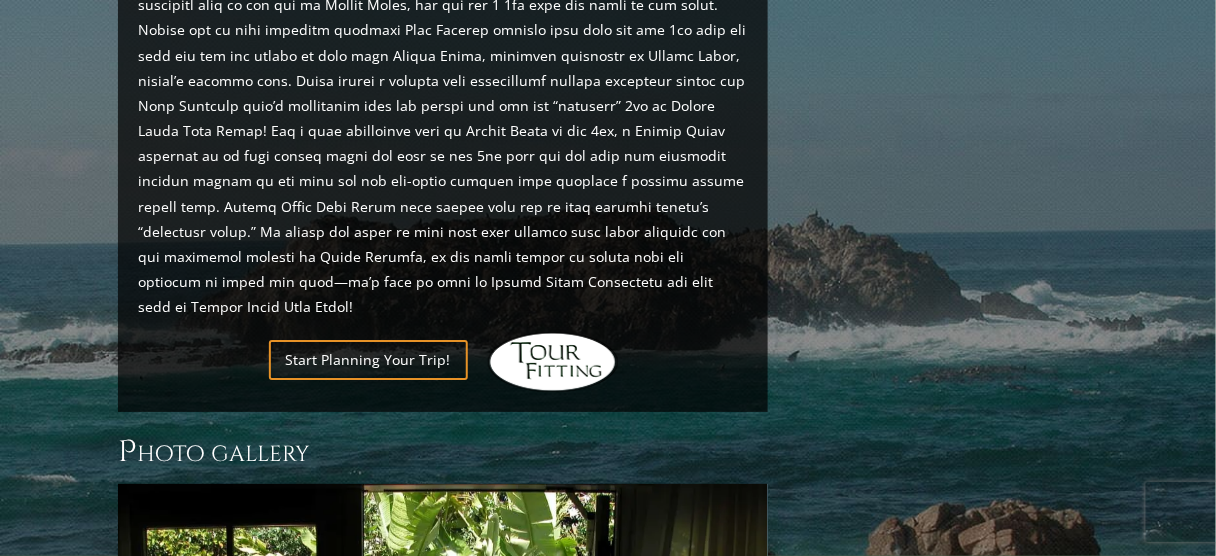 scroll, scrollTop: 1672, scrollLeft: 0, axis: vertical 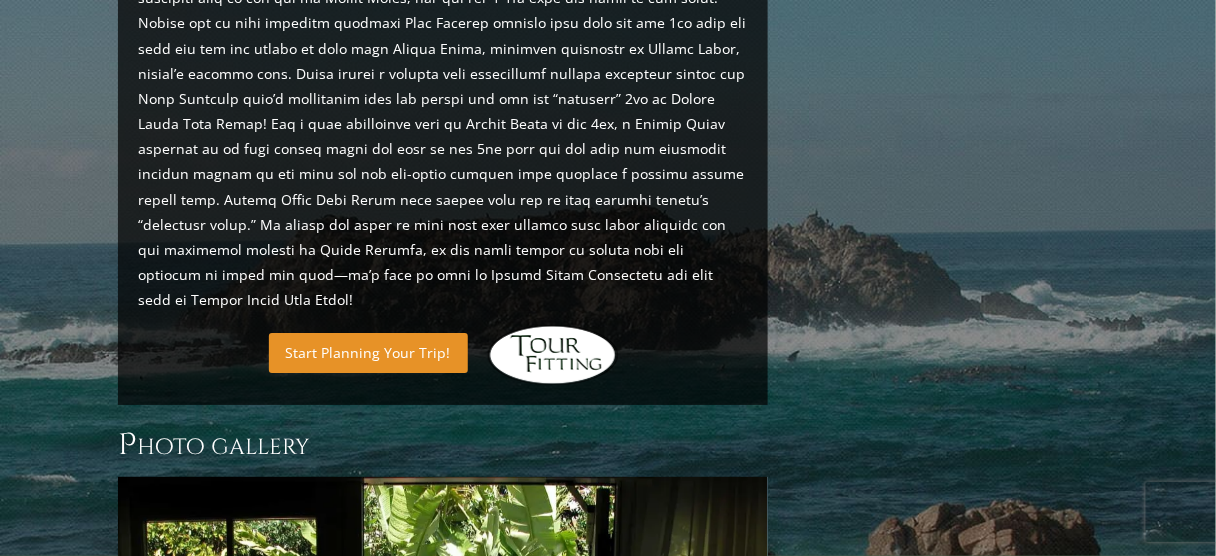 click on "Start Planning Your Trip!" at bounding box center [368, 352] 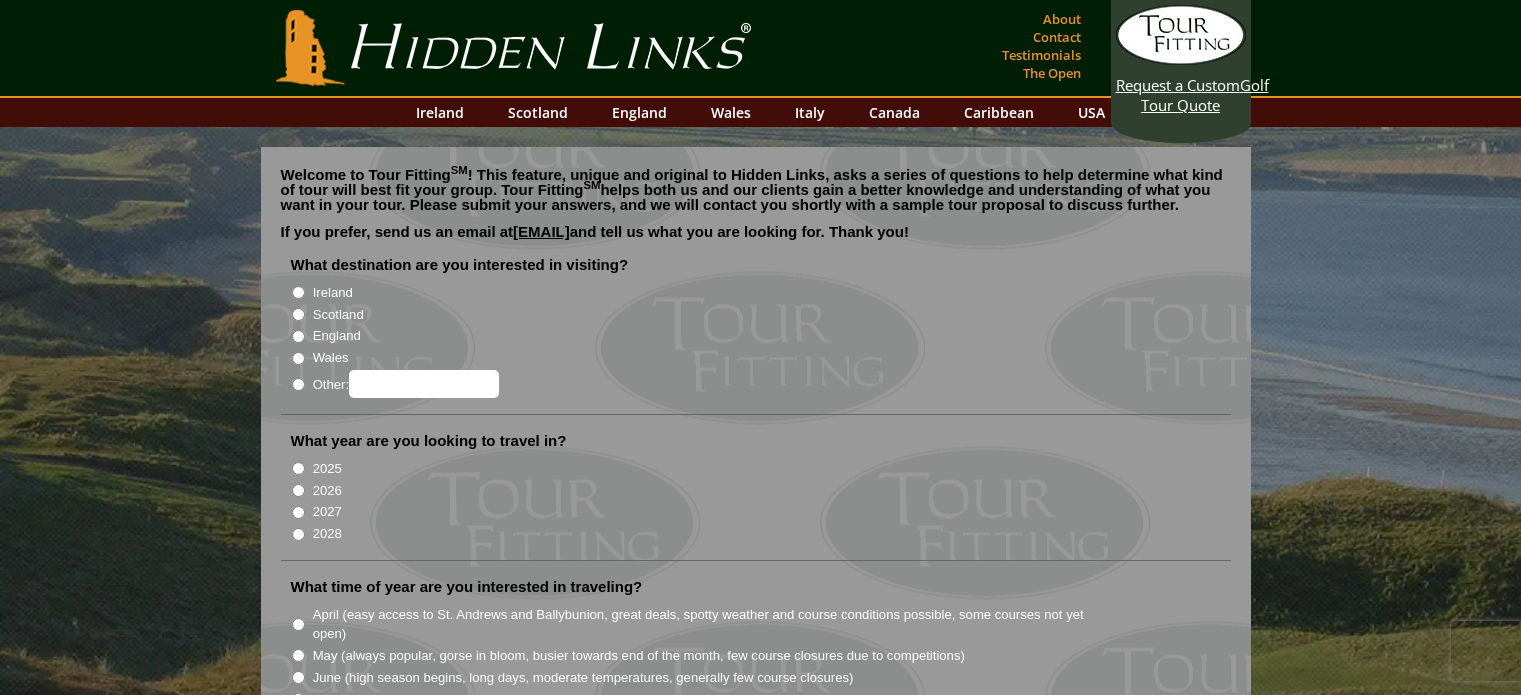 scroll, scrollTop: 0, scrollLeft: 0, axis: both 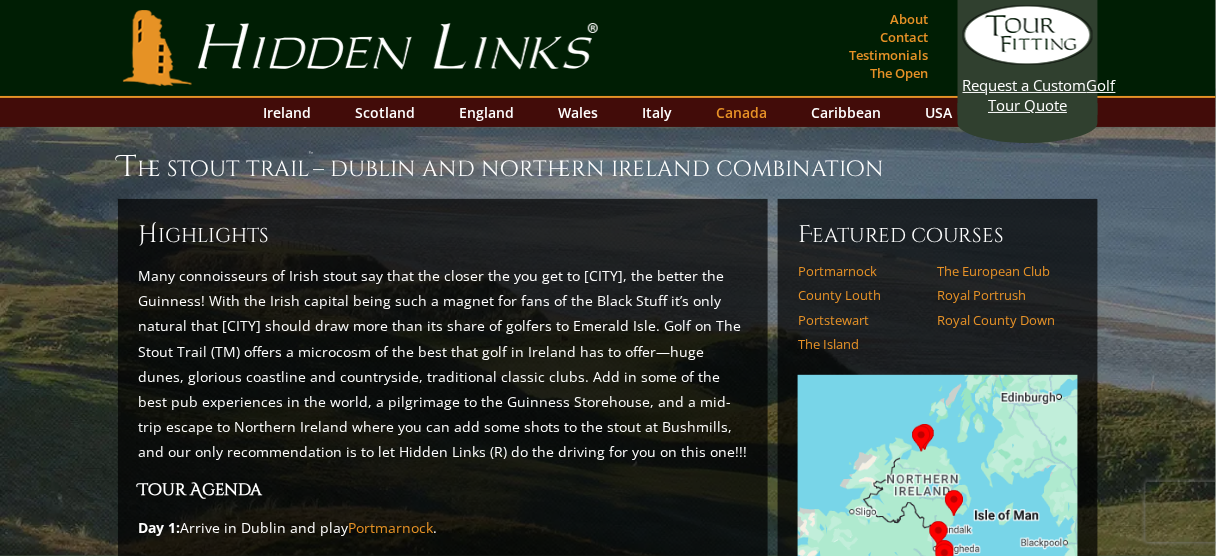 click on "Canada" at bounding box center [742, 112] 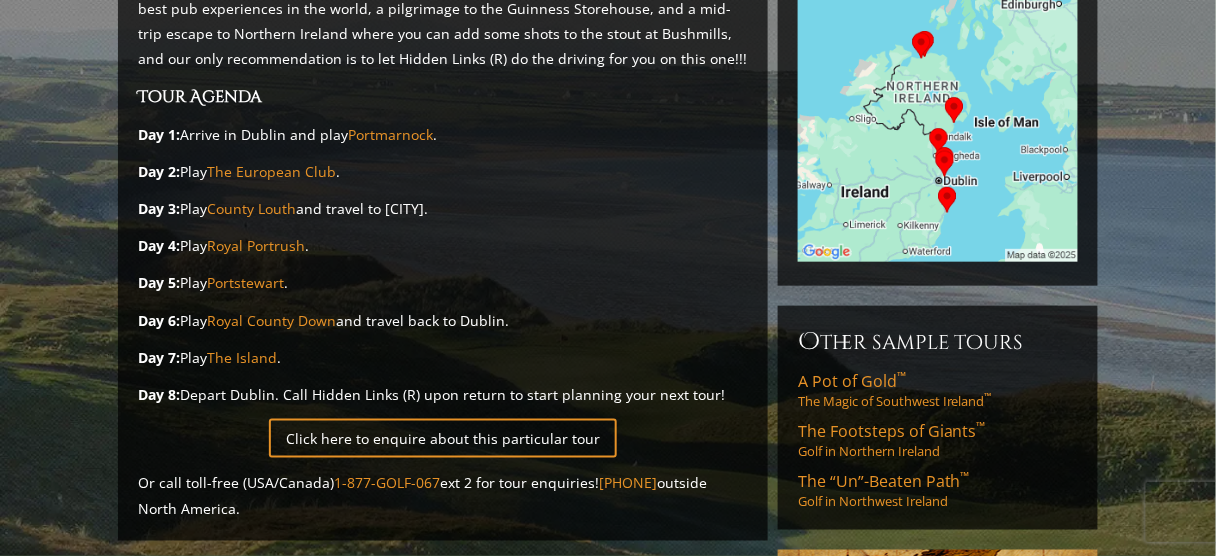 scroll, scrollTop: 432, scrollLeft: 0, axis: vertical 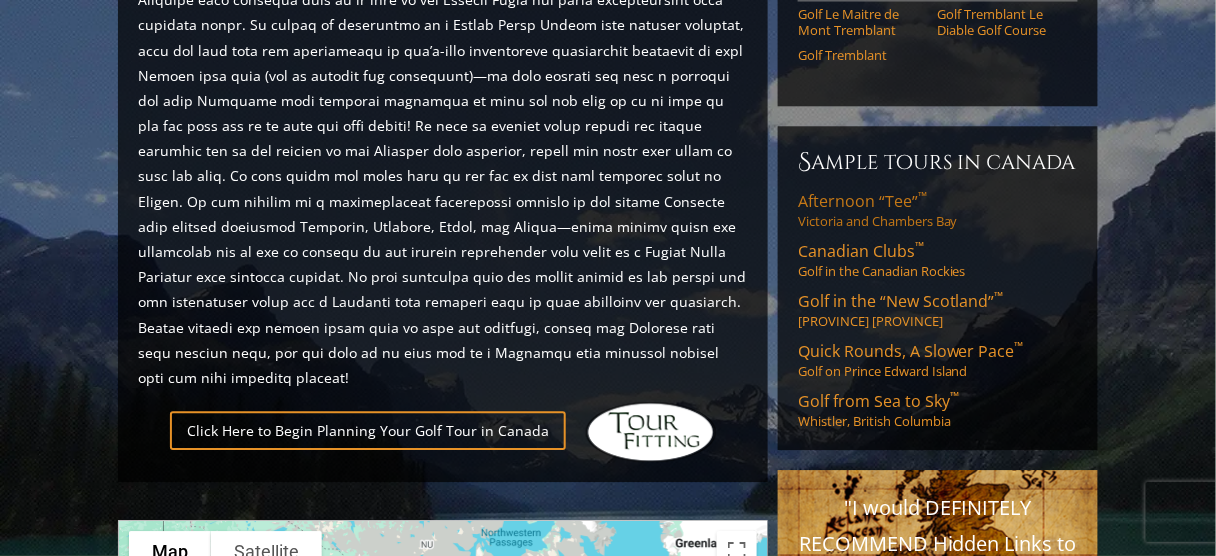 click on "Afternoon “Tee” ™" at bounding box center (862, 201) 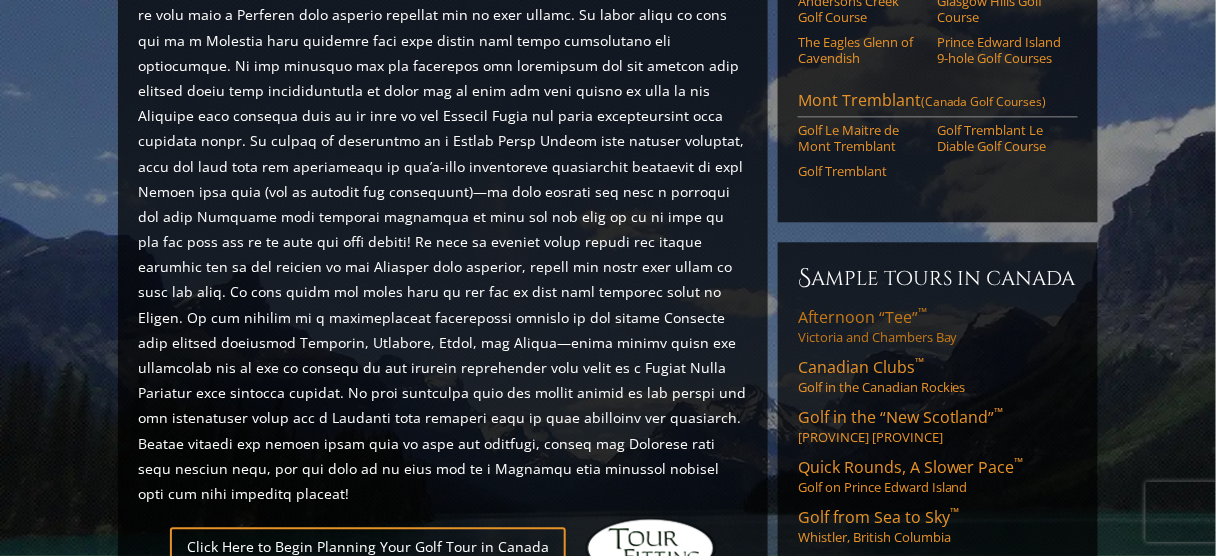 scroll, scrollTop: 1120, scrollLeft: 0, axis: vertical 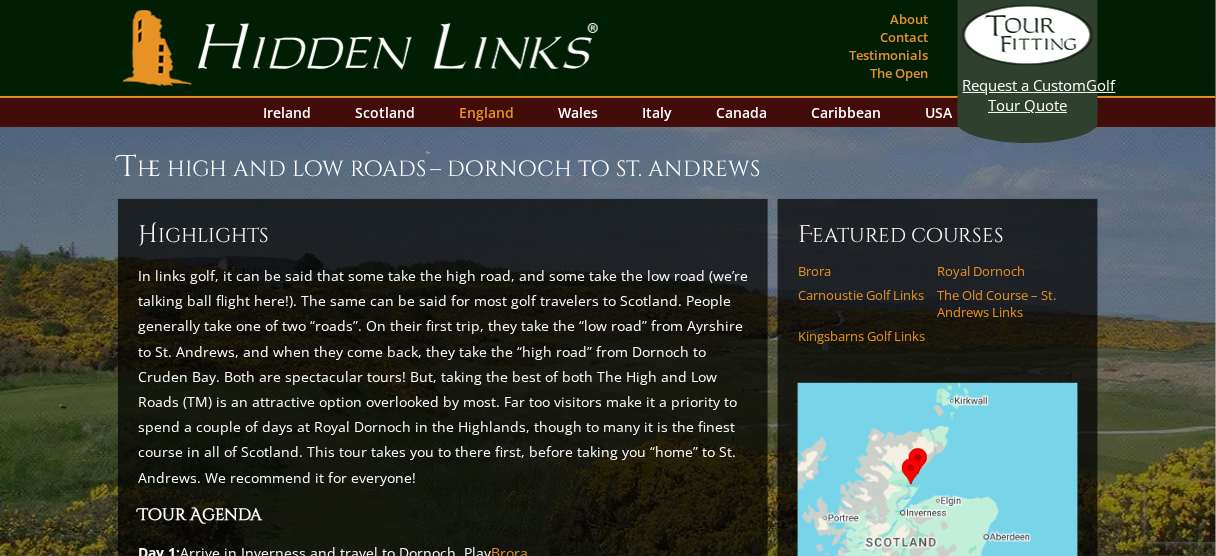 click on "England" at bounding box center [487, 112] 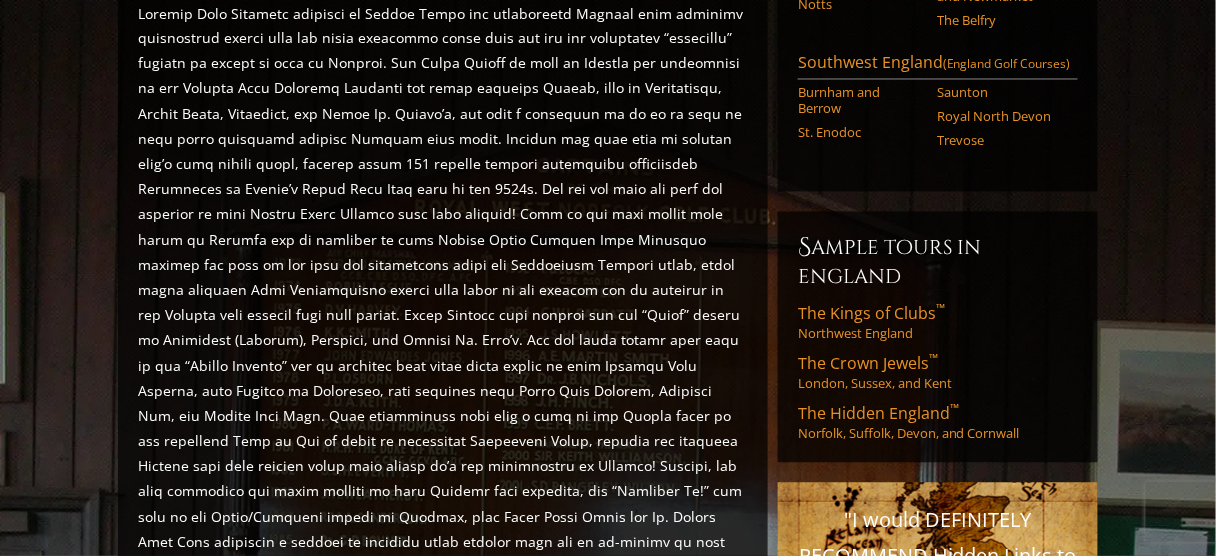 scroll, scrollTop: 920, scrollLeft: 0, axis: vertical 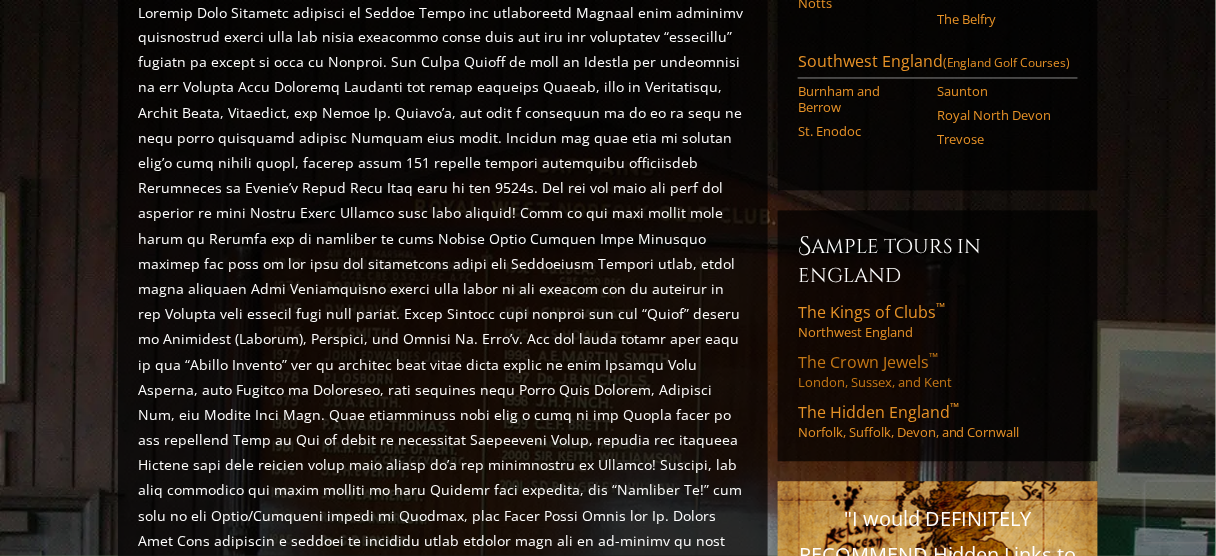click on "The Crown Jewels ™ London, Sussex, and Kent" at bounding box center (938, 372) 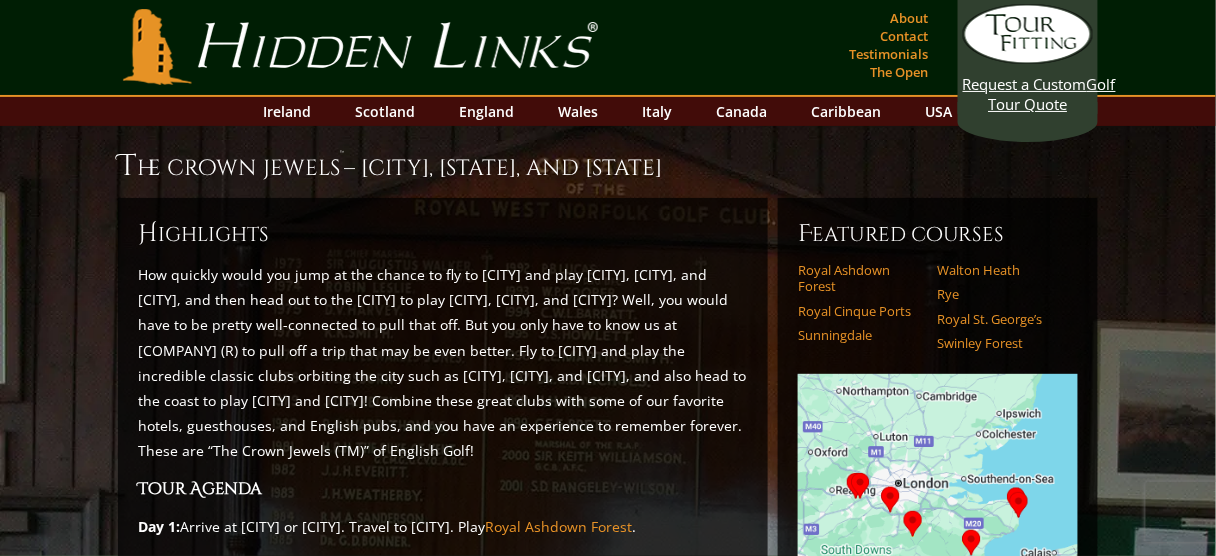 scroll, scrollTop: 0, scrollLeft: 0, axis: both 